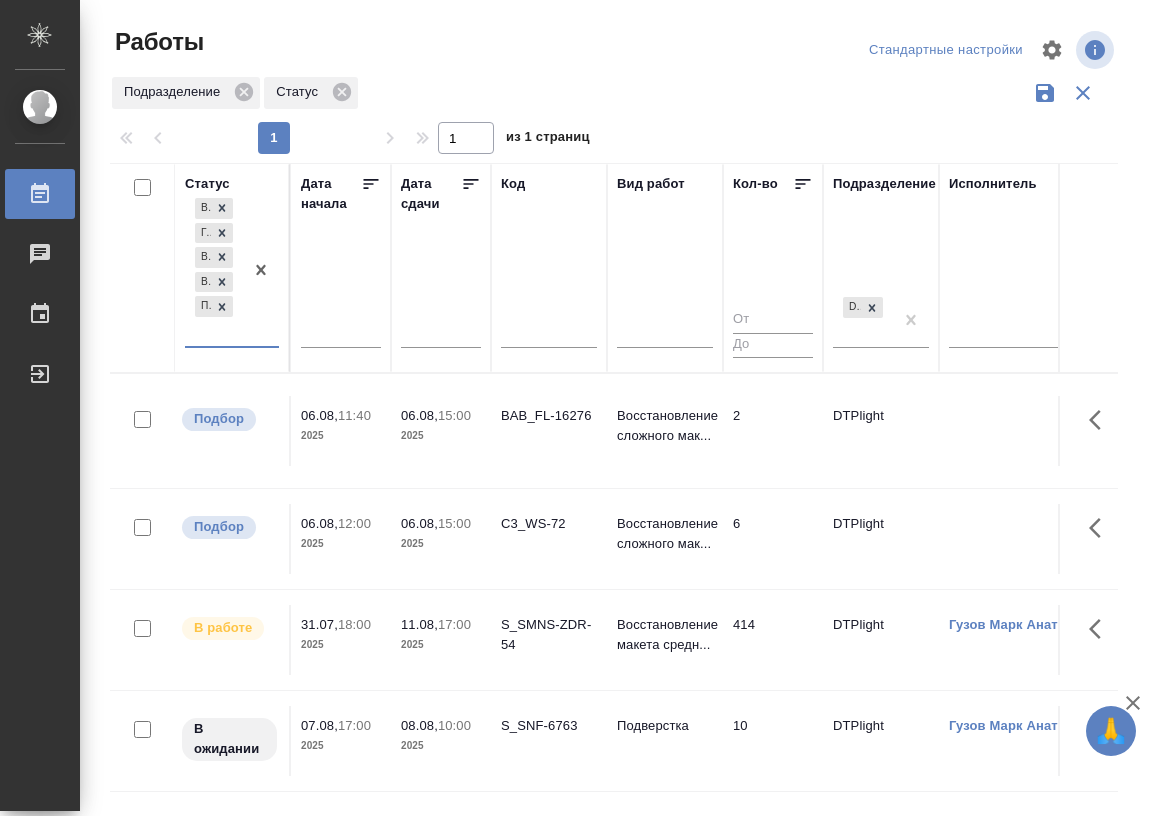 scroll, scrollTop: 0, scrollLeft: 0, axis: both 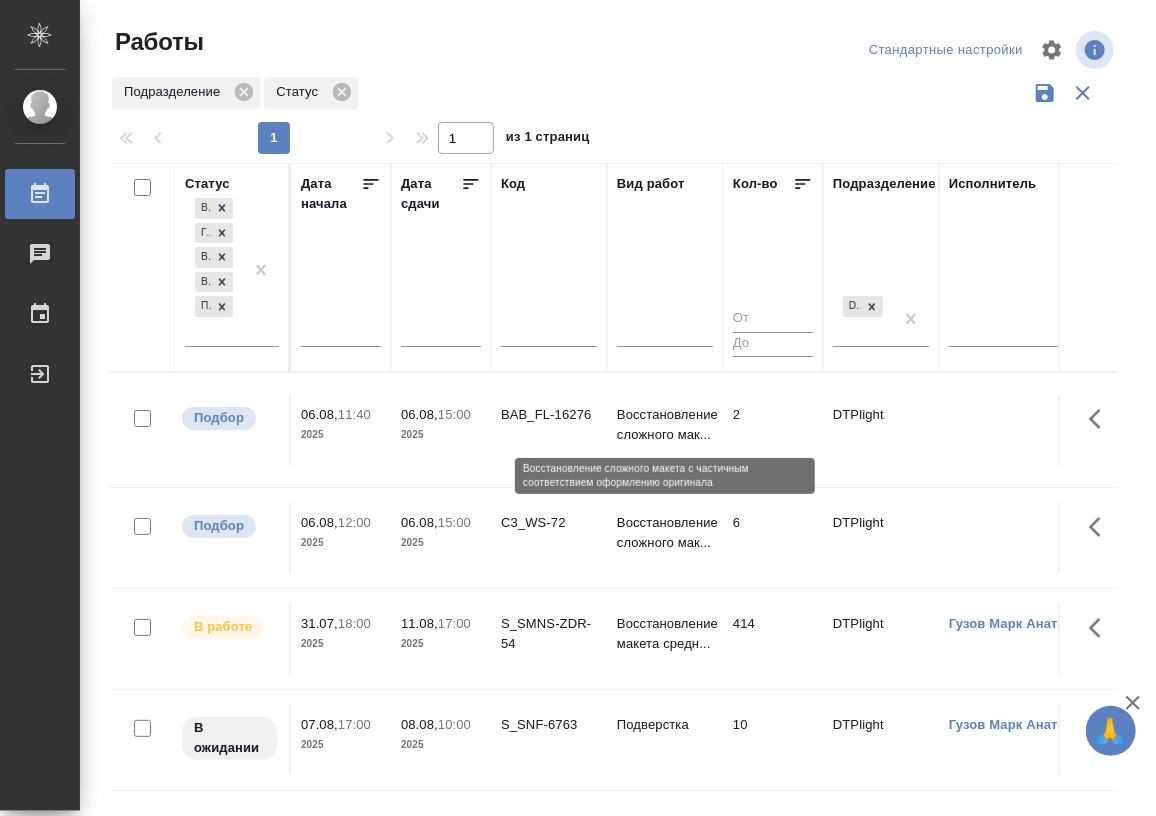 click on "Восстановление сложного мак..." at bounding box center (665, 425) 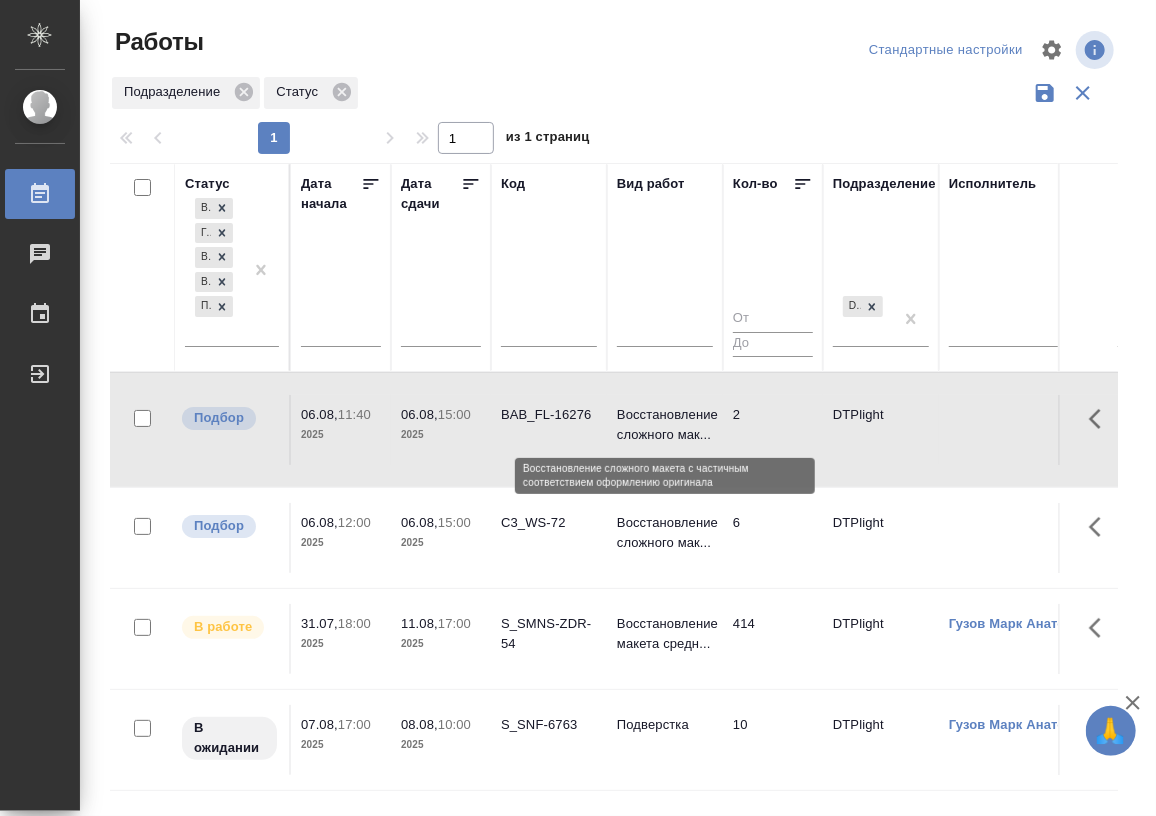click on "Восстановление сложного мак..." at bounding box center (665, 425) 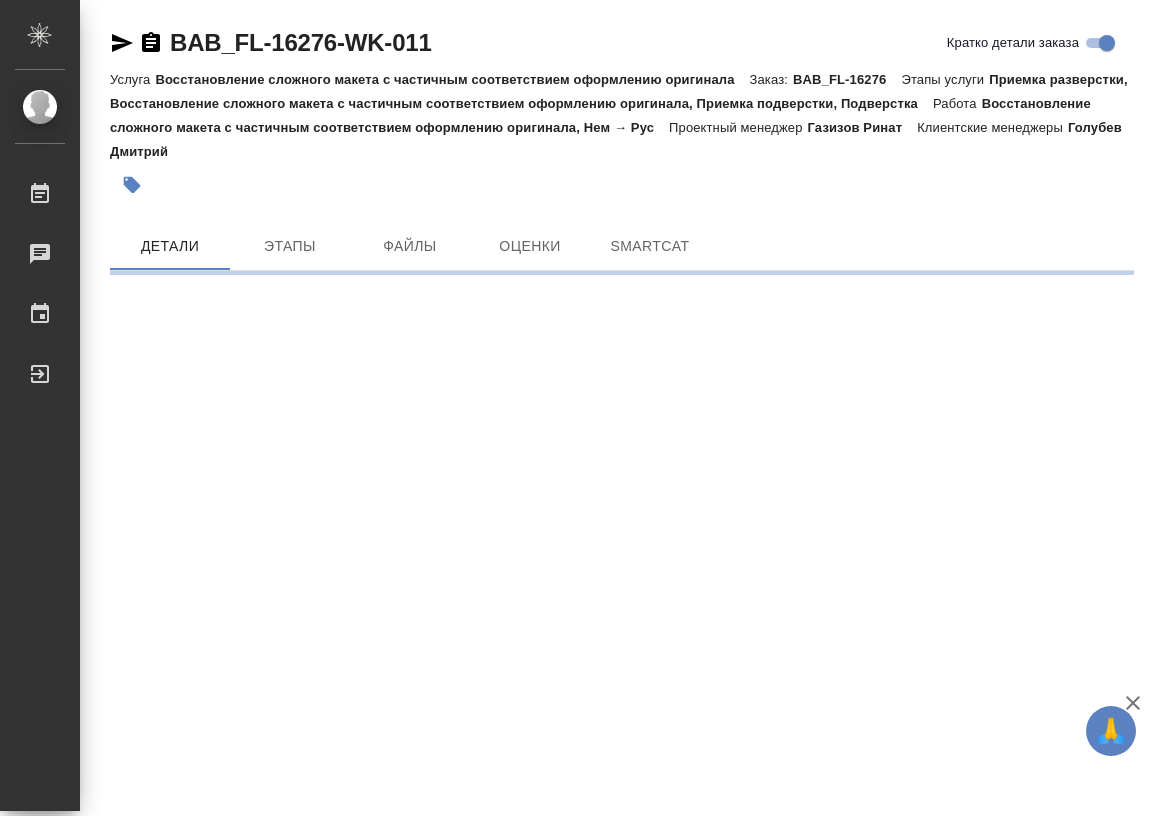 scroll, scrollTop: 0, scrollLeft: 0, axis: both 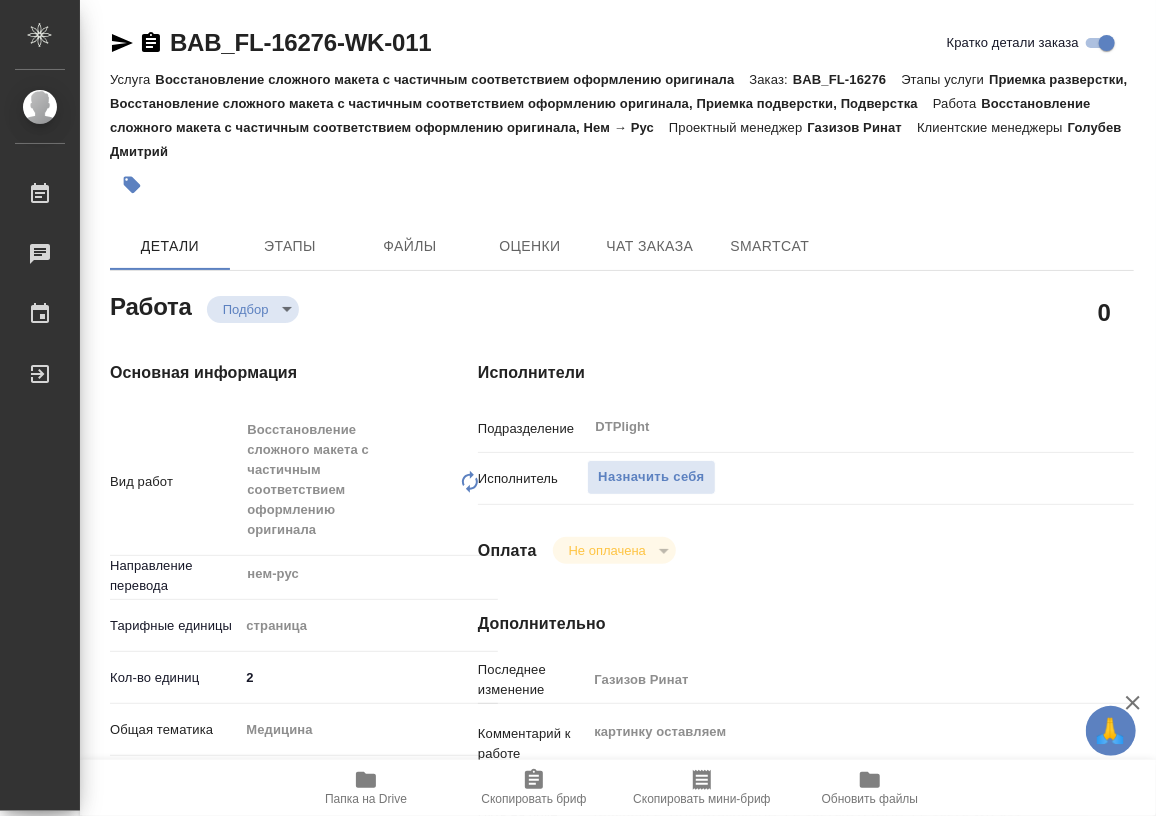 type on "x" 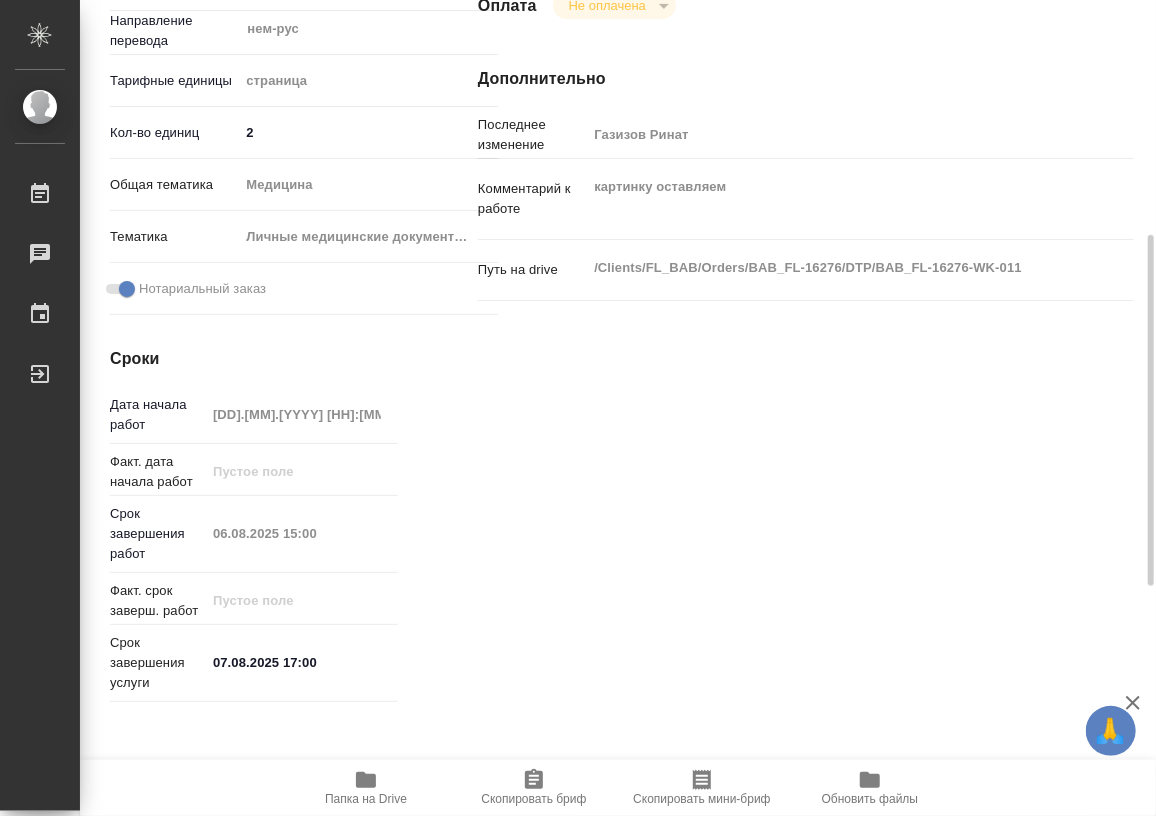 type on "x" 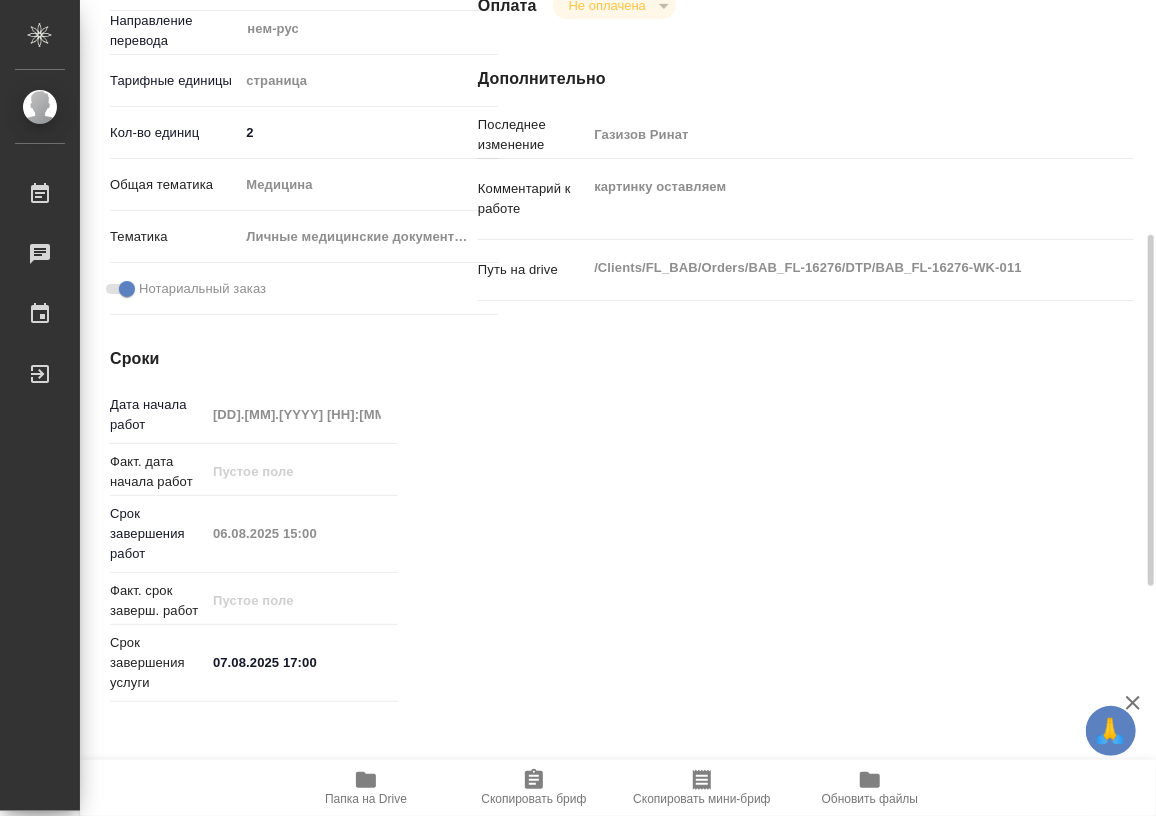 type on "x" 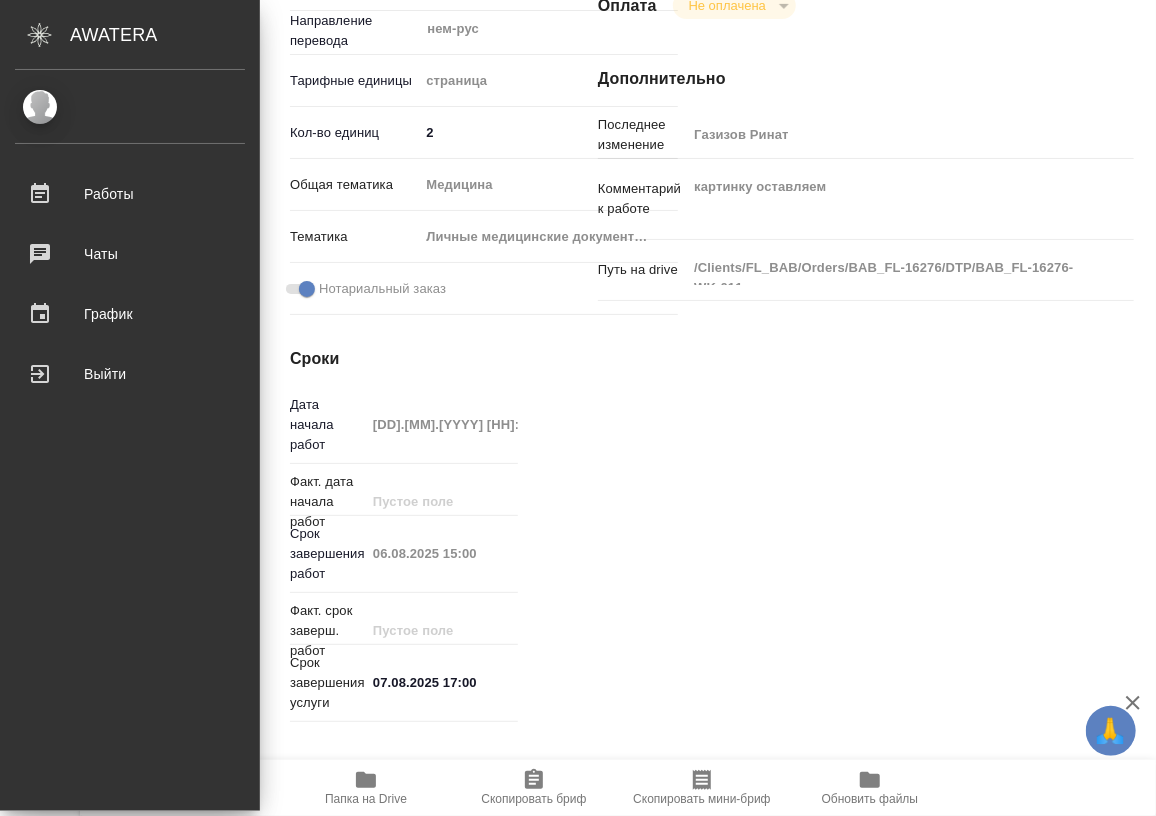 type on "x" 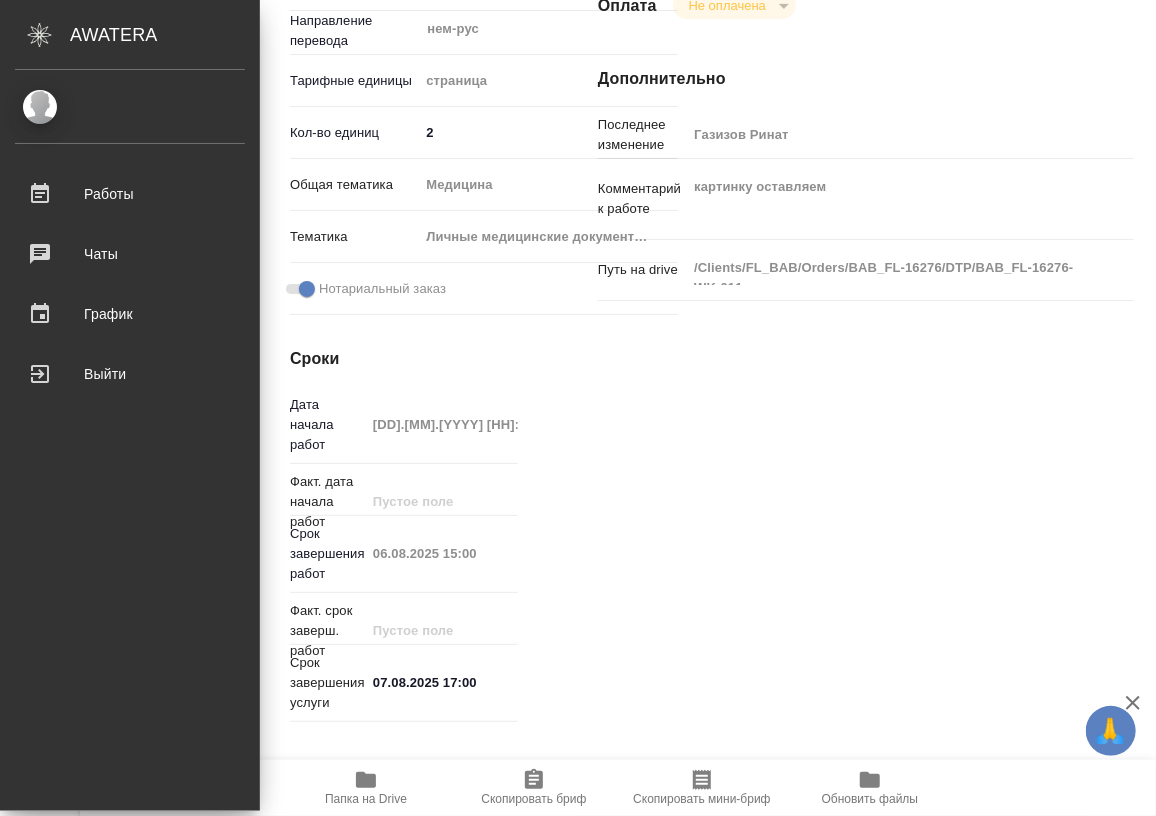 type on "x" 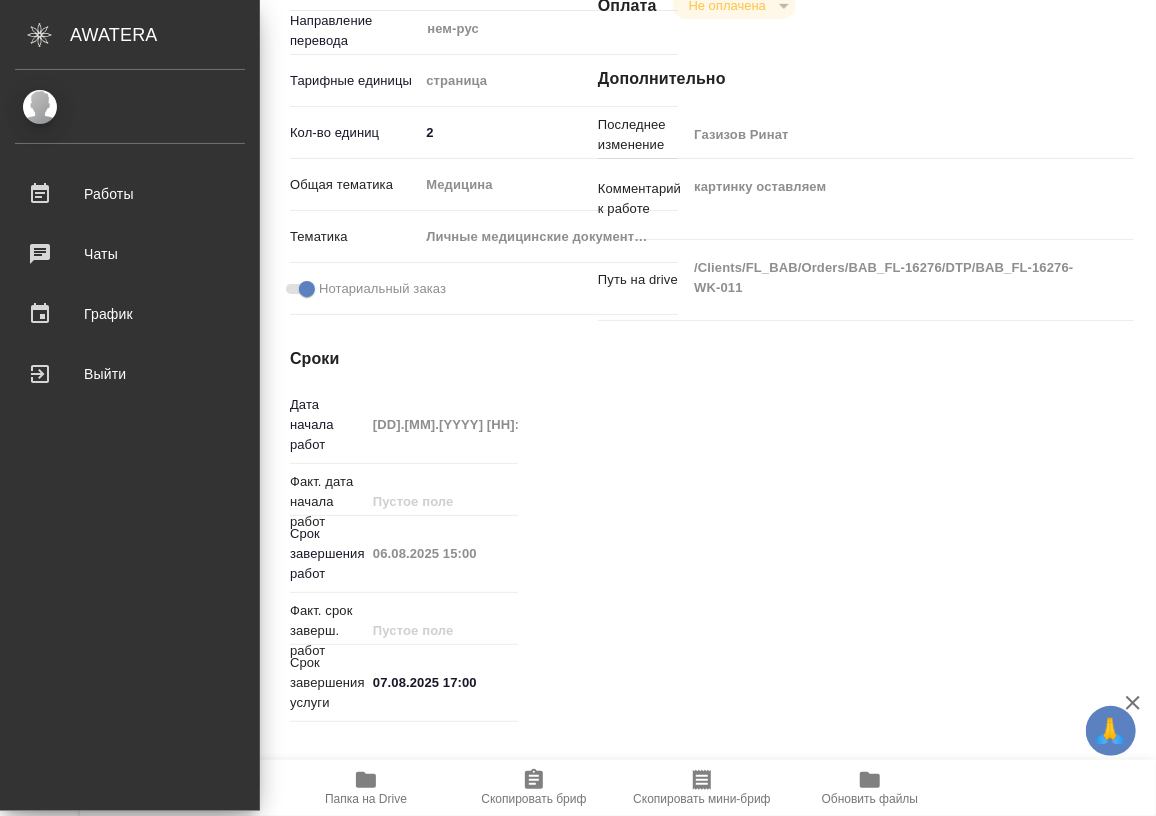 type on "x" 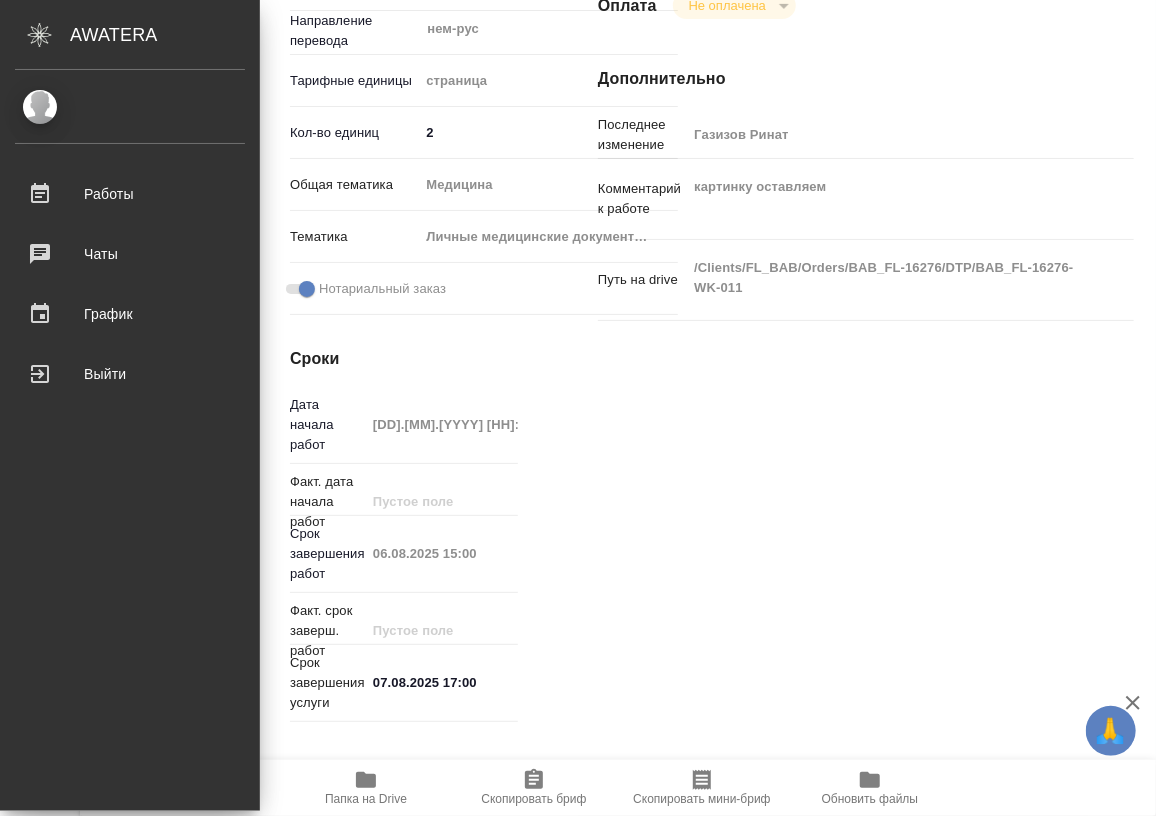 type on "x" 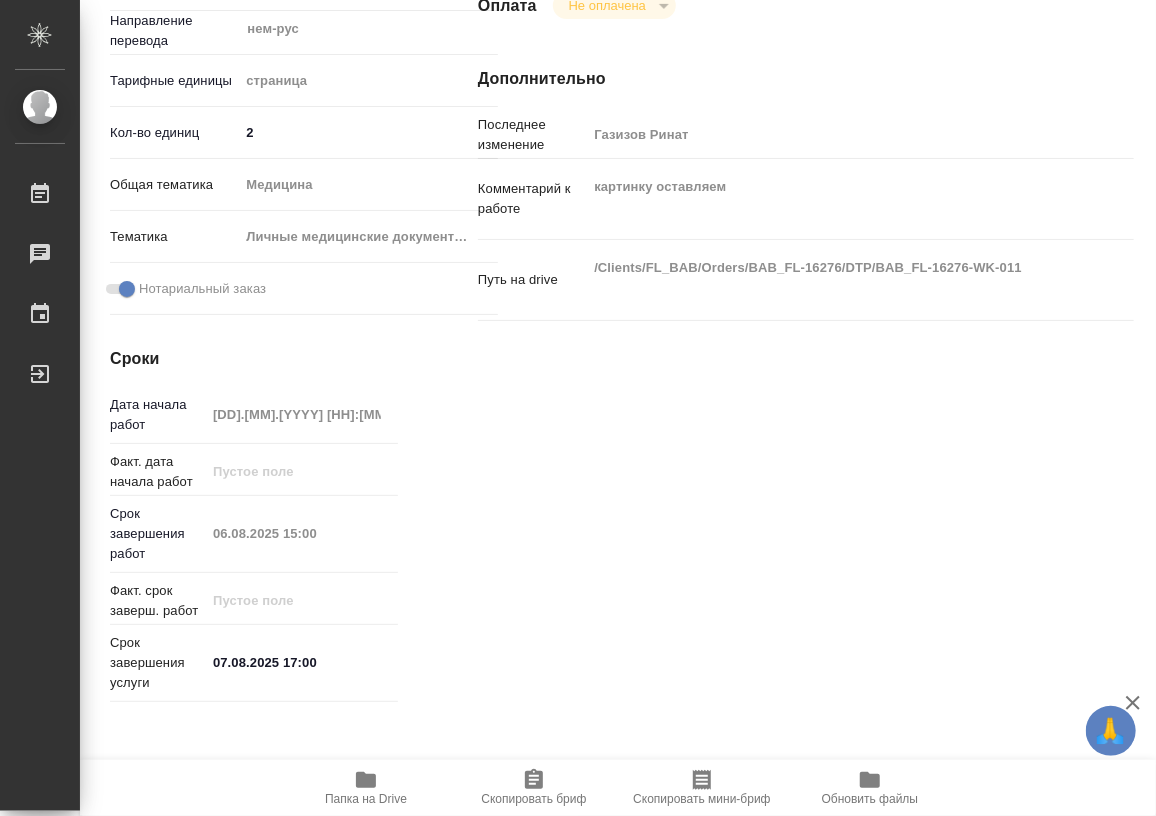 type on "x" 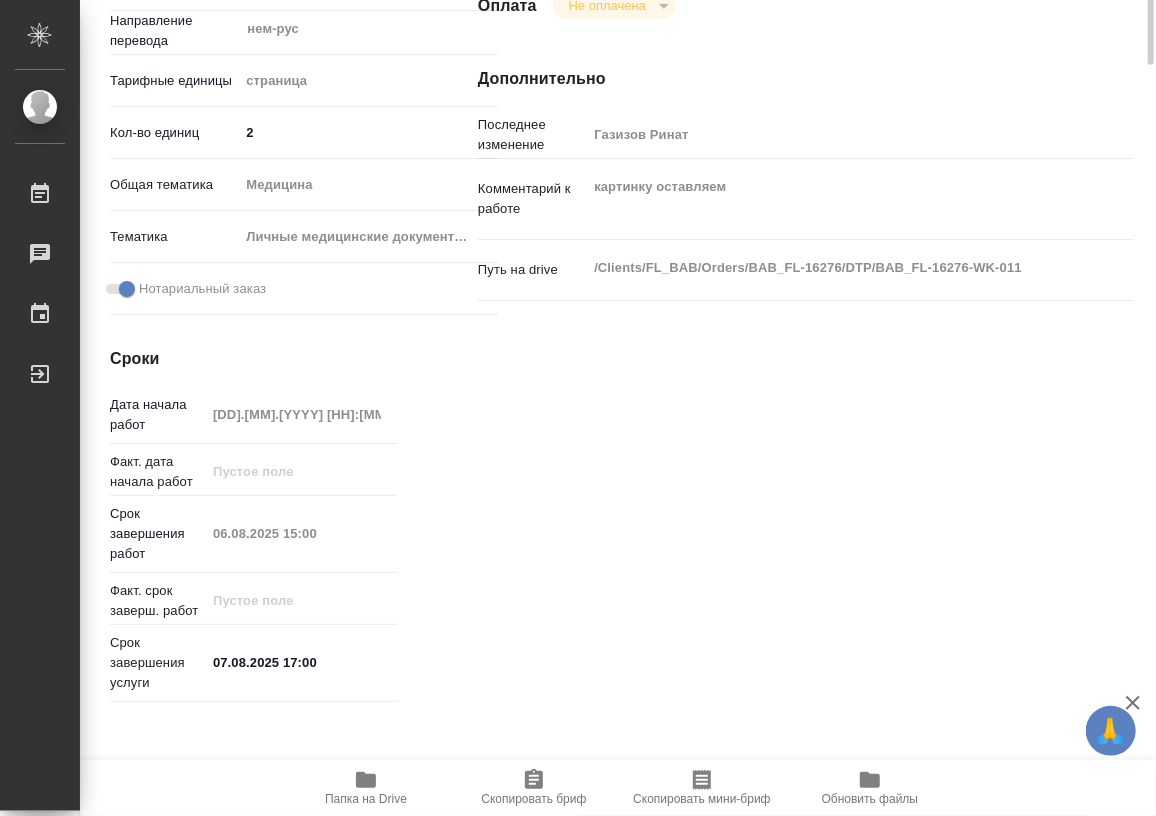 scroll, scrollTop: 181, scrollLeft: 0, axis: vertical 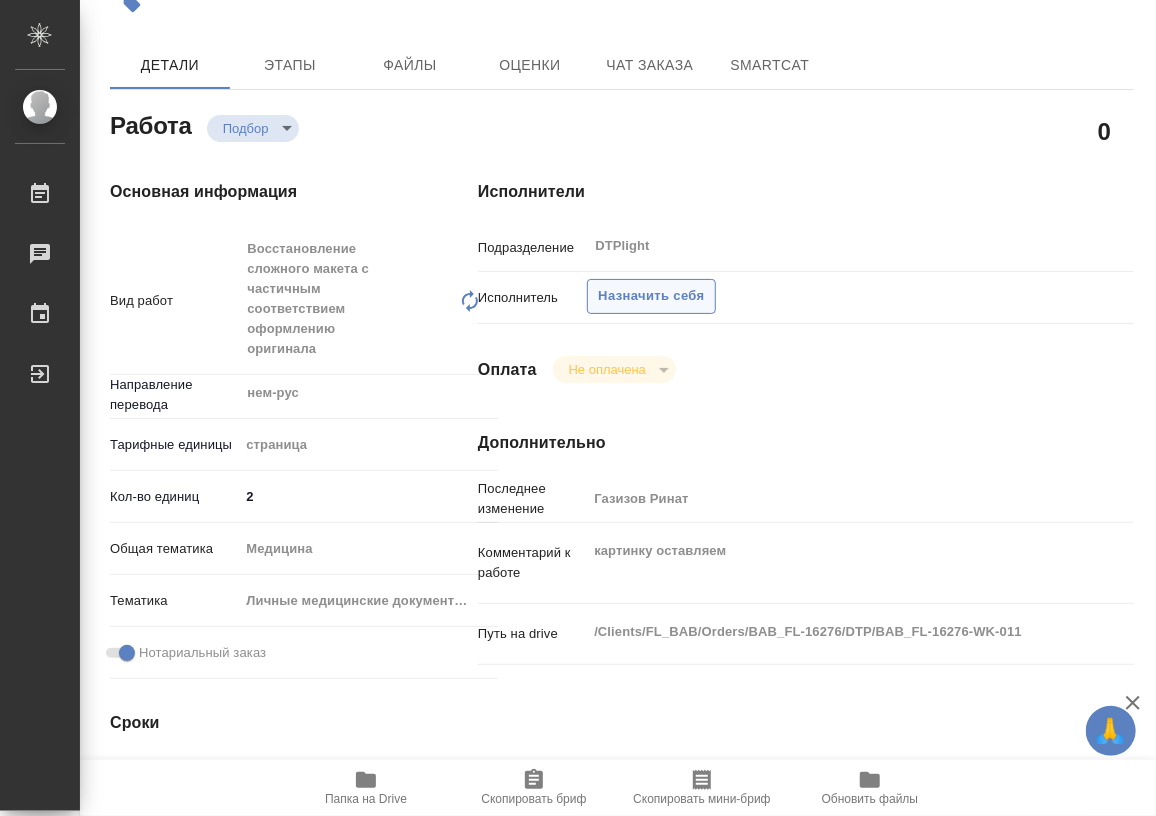 click on "Назначить себя" at bounding box center (651, 296) 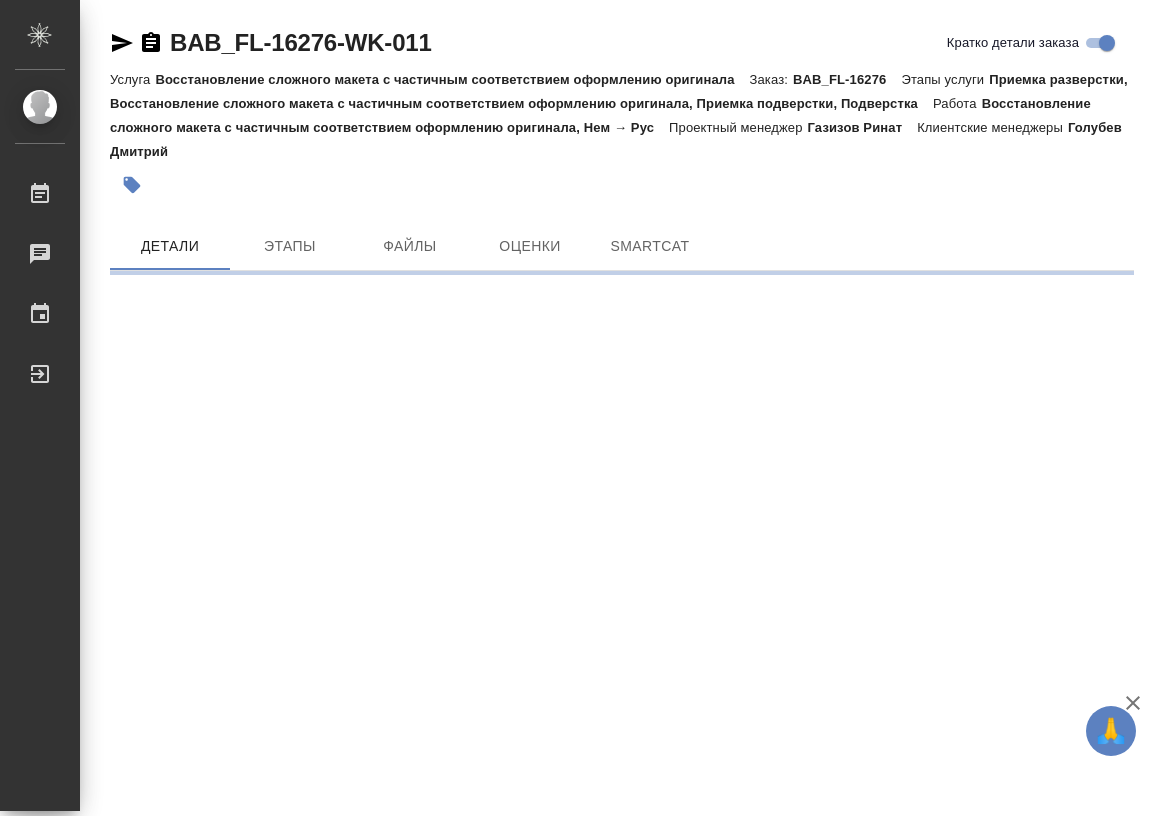 scroll, scrollTop: 0, scrollLeft: 0, axis: both 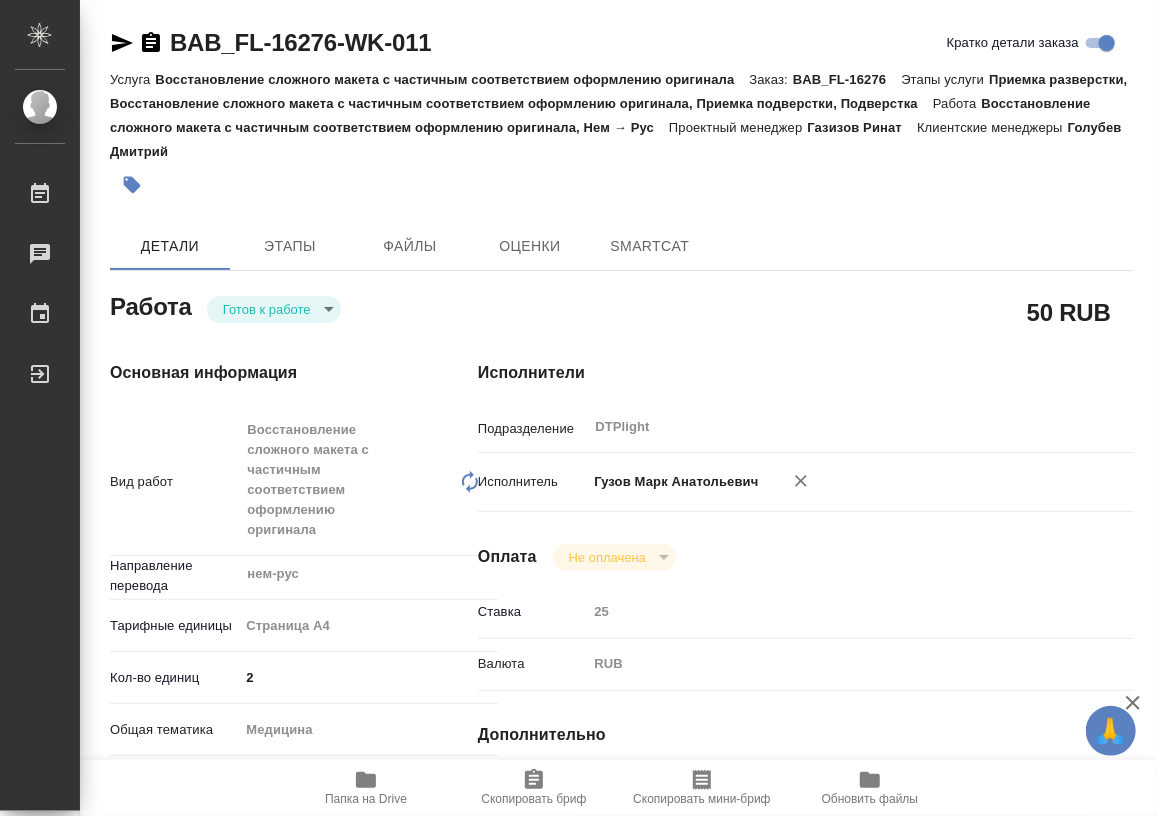 type on "x" 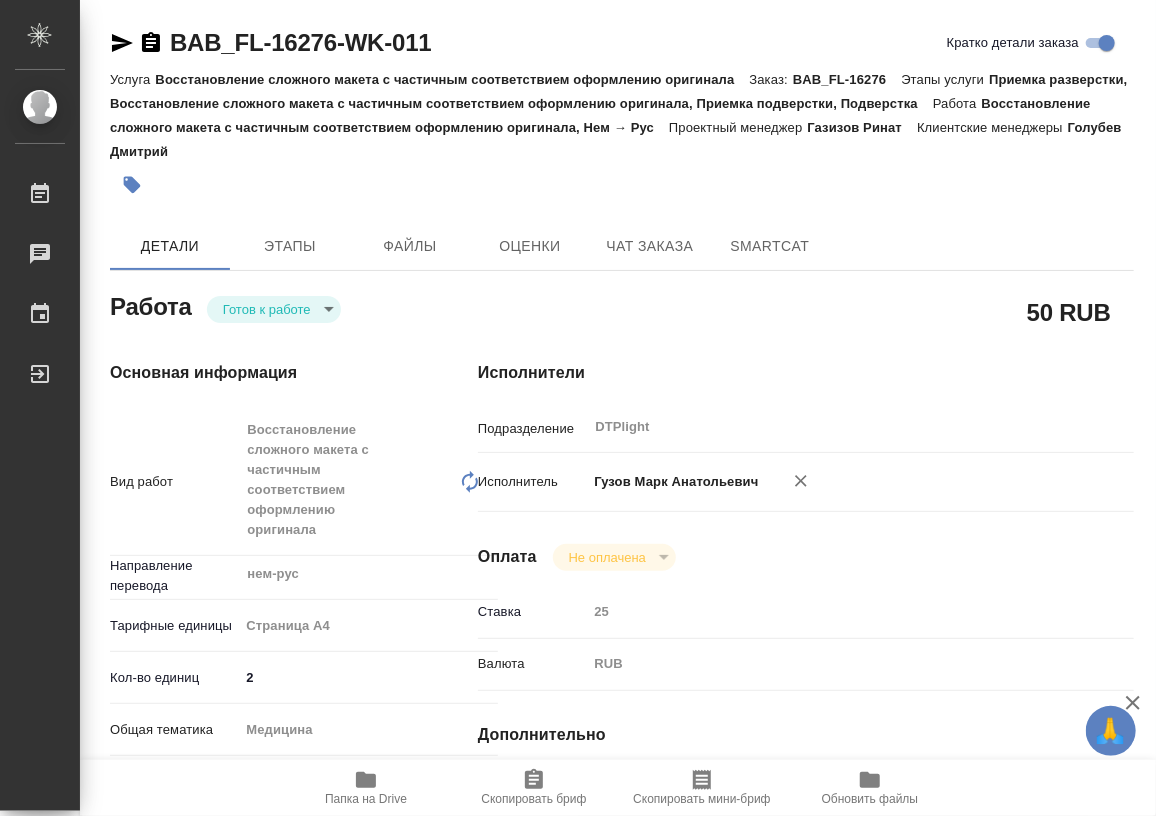 type on "x" 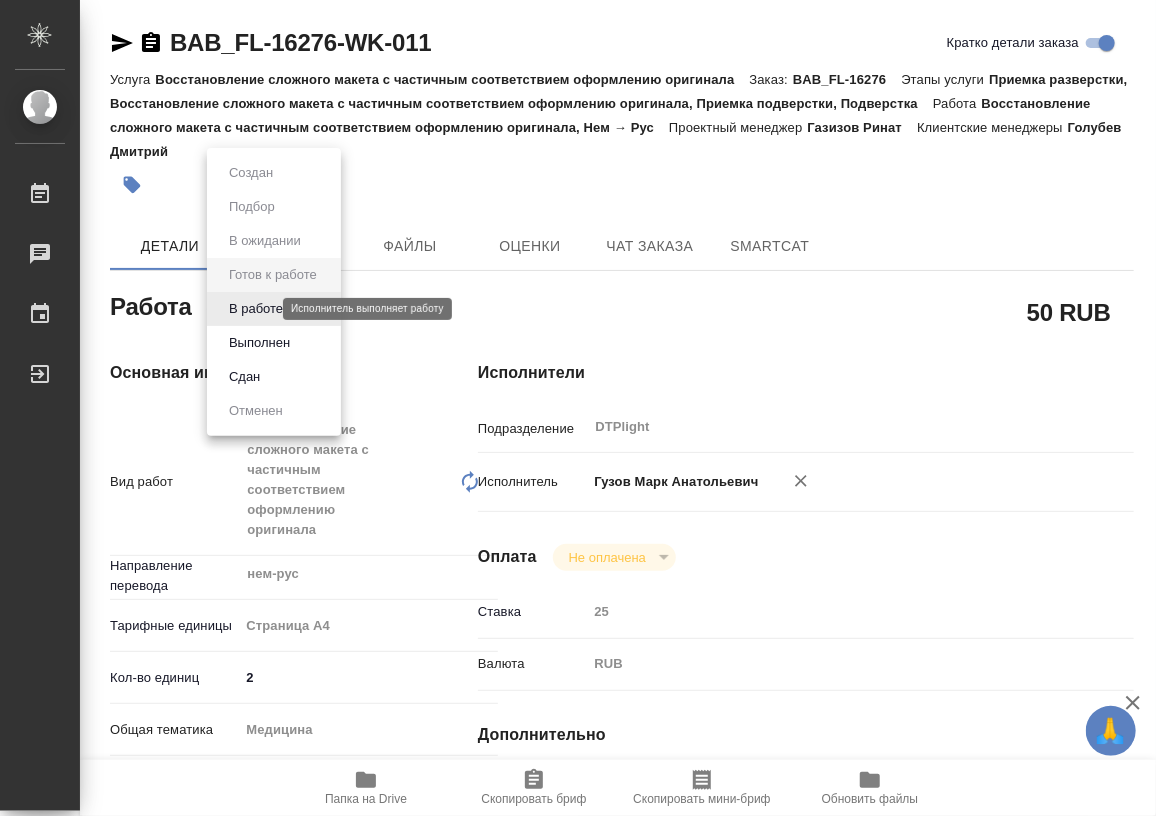 click on "🙏 .cls-1
fill:#fff;
AWATERA Работы Чаты График Выйти BAB_FL-16276-WK-011 Кратко детали заказа Услуга Восстановление сложного макета с частичным соответствием оформлению оригинала Заказ: BAB_FL-16276 Этапы услуги Приемка разверстки, Восстановление сложного макета с частичным соответствием оформлению оригинала, Приемка подверстки, Подверстка Работа Восстановление сложного макета с частичным соответствием оформлению оригинала, Нем → Рус Проектный менеджер Газизов Ринат Клиентские менеджеры Голубев Дмитрий Детали Этапы Файлы Оценки Чат заказа SmartCat Работа x 2" at bounding box center [578, 408] 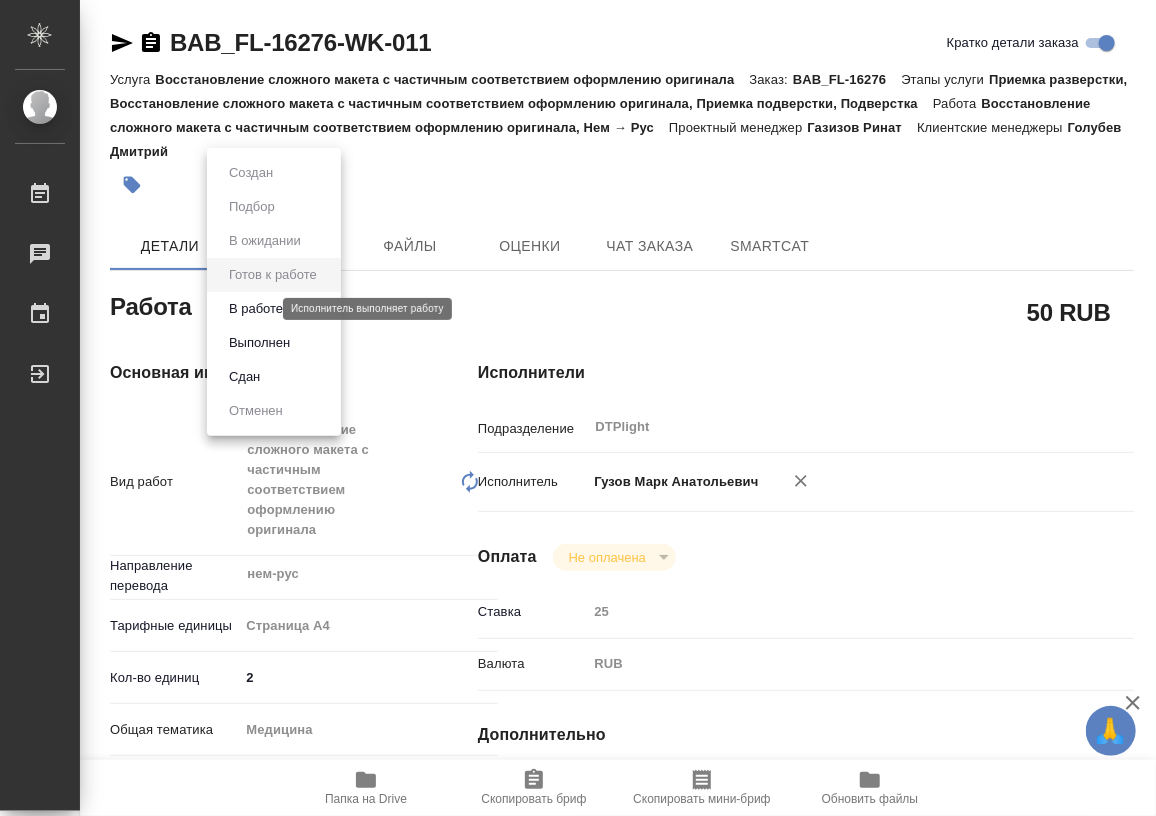 type on "x" 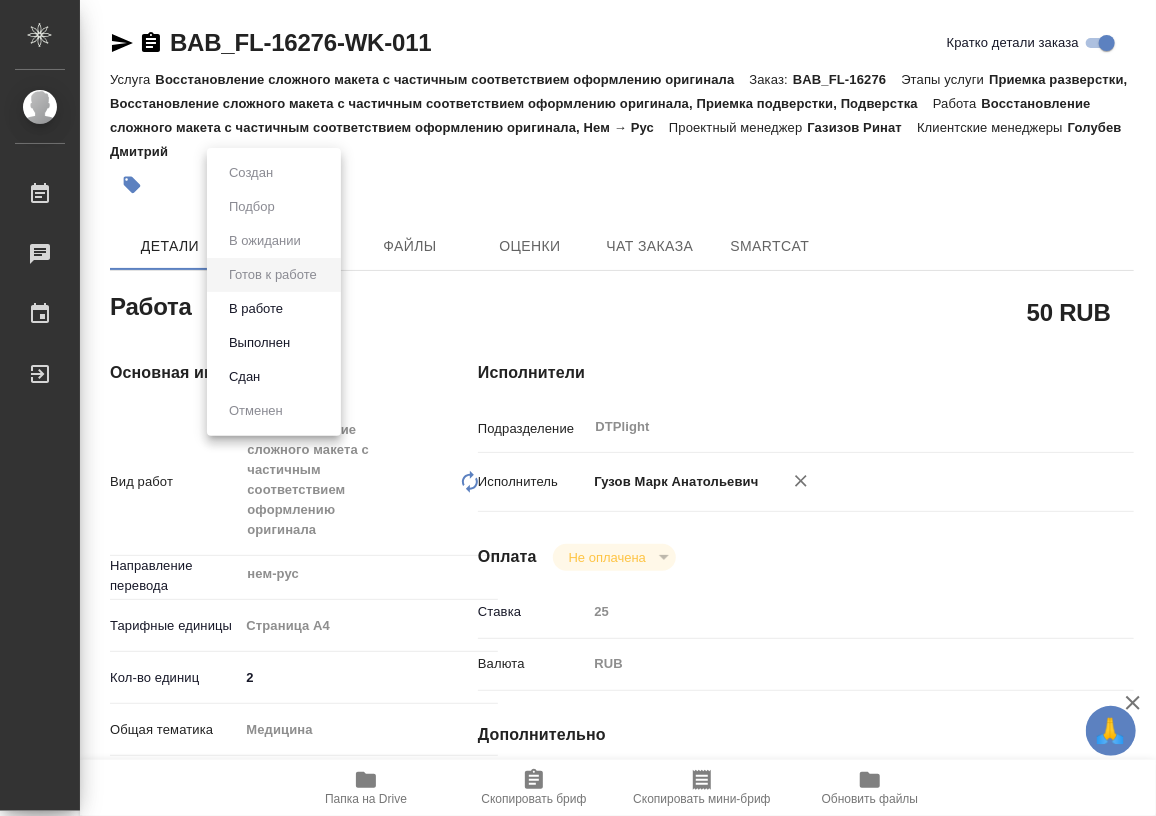 type on "x" 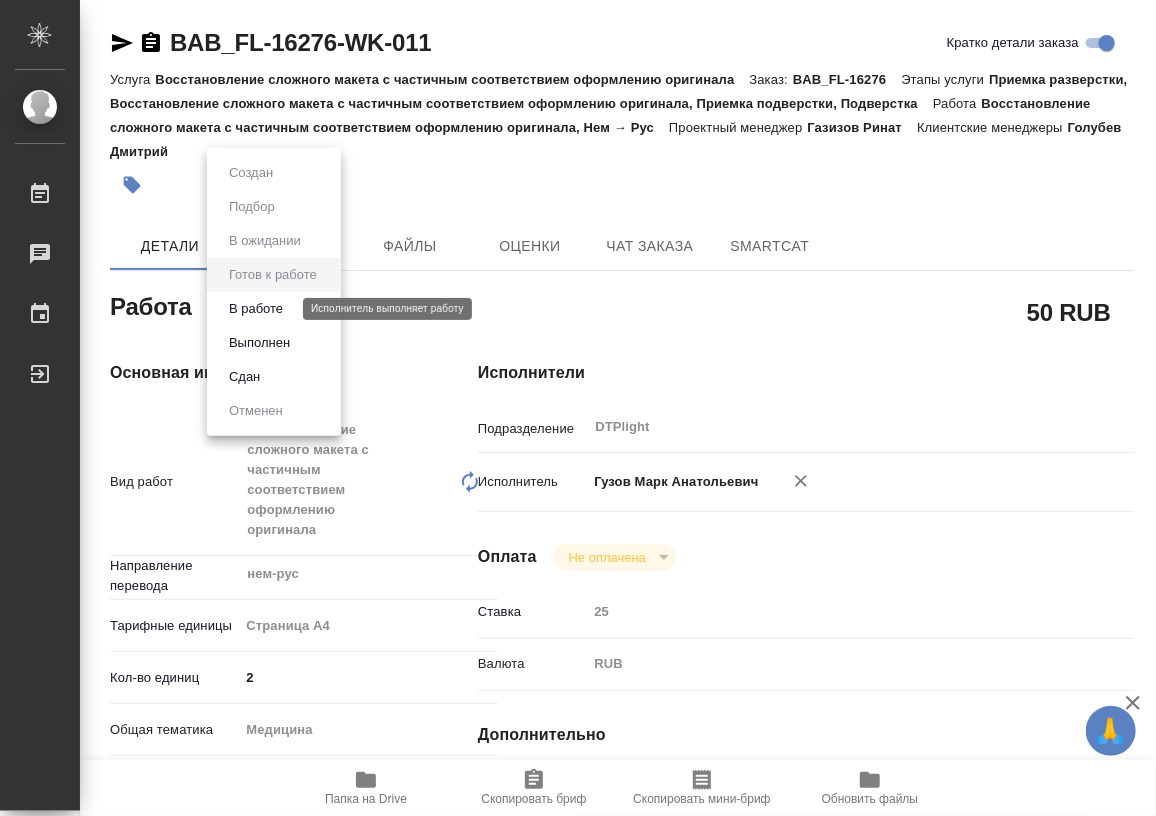 click on "В работе" at bounding box center (256, 309) 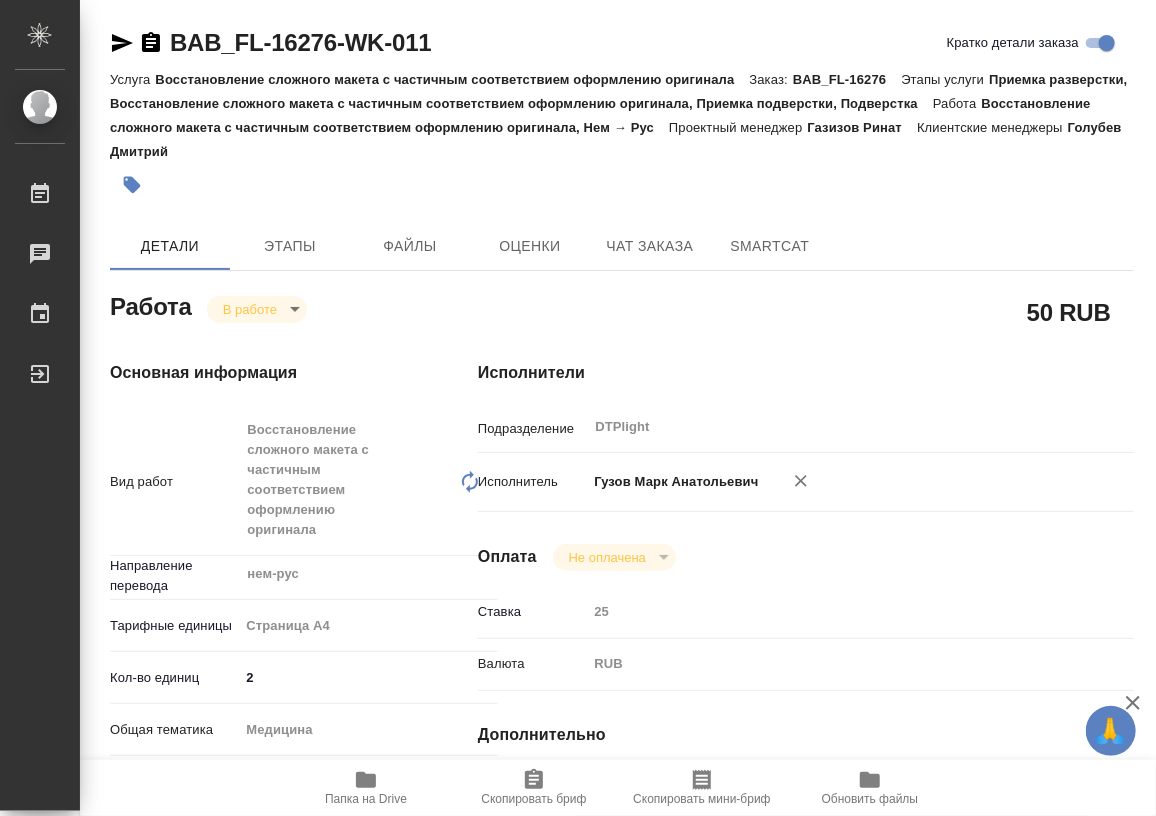 type on "x" 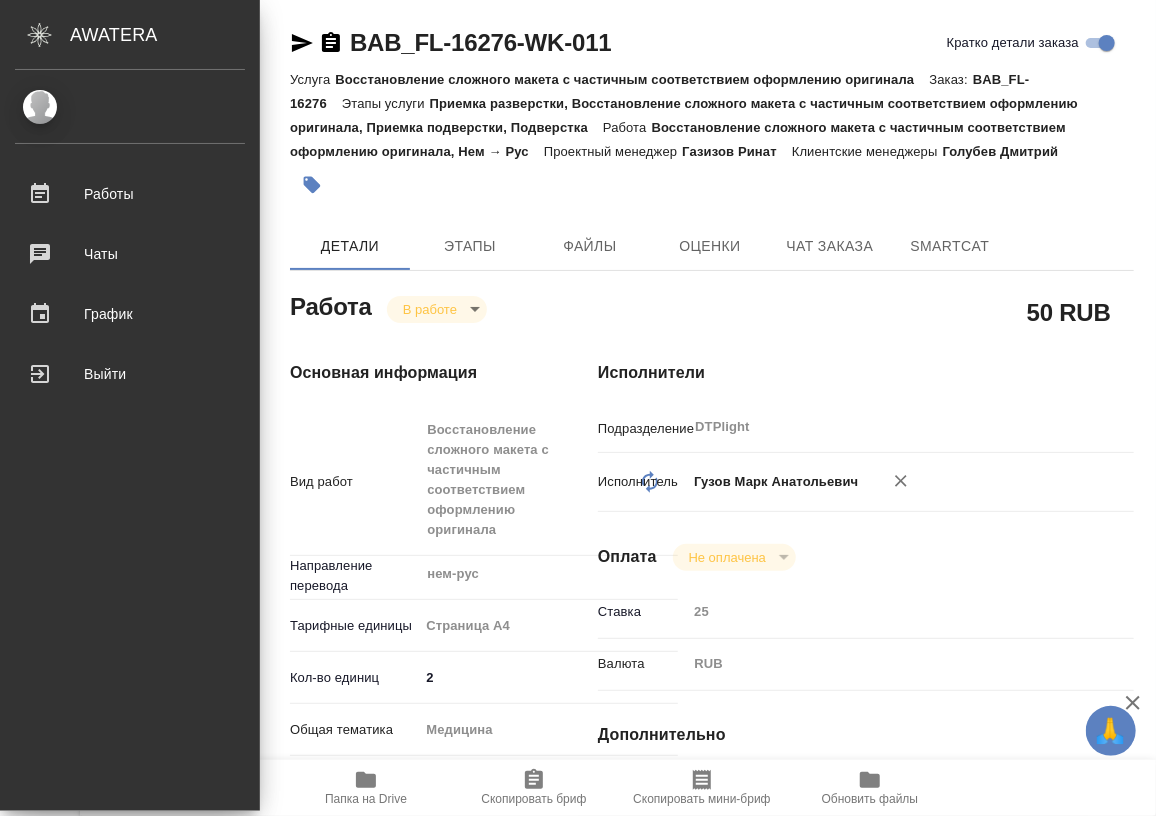 type on "x" 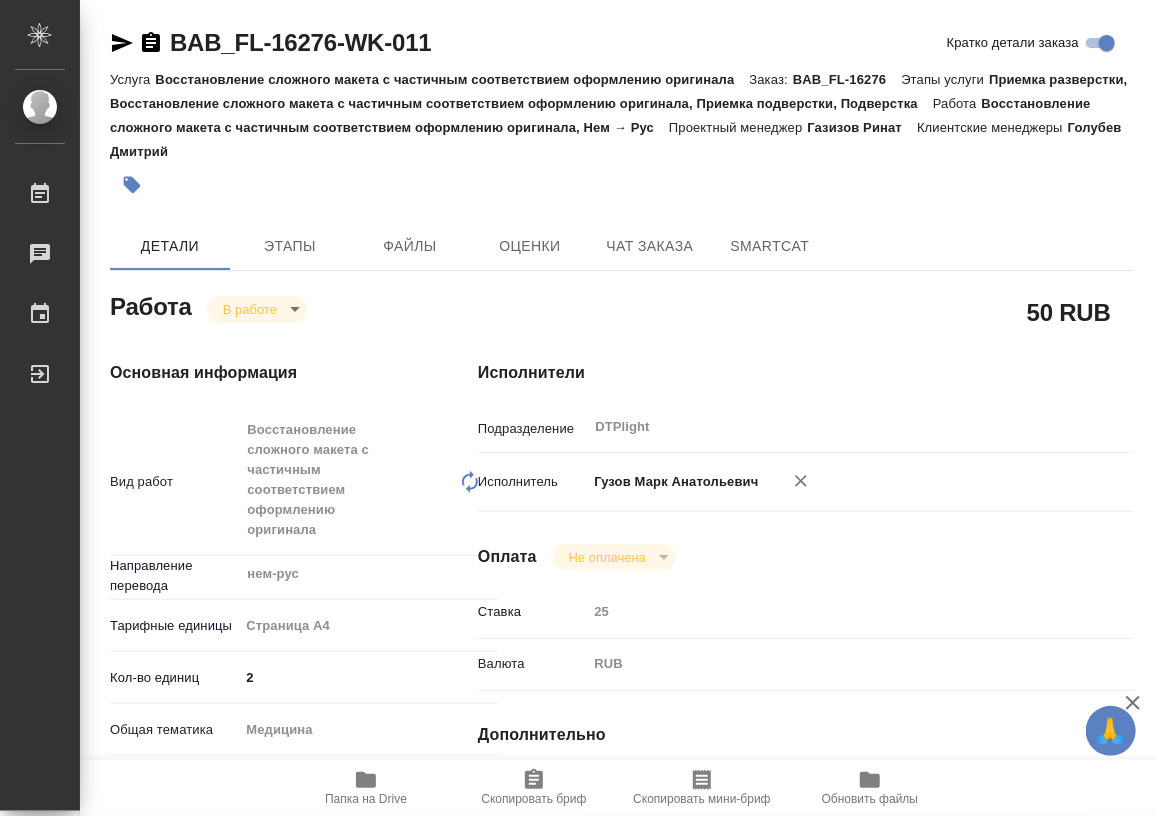 click 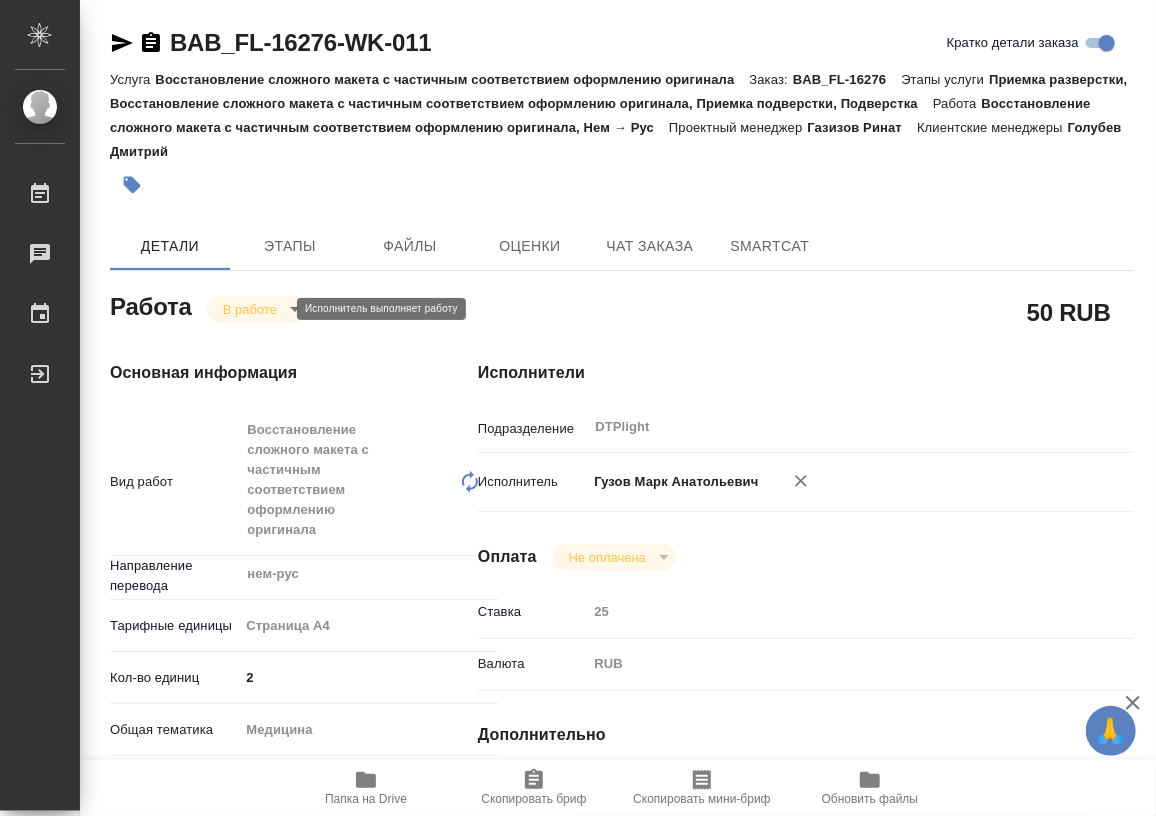 drag, startPoint x: 248, startPoint y: 302, endPoint x: 891, endPoint y: 326, distance: 643.44775 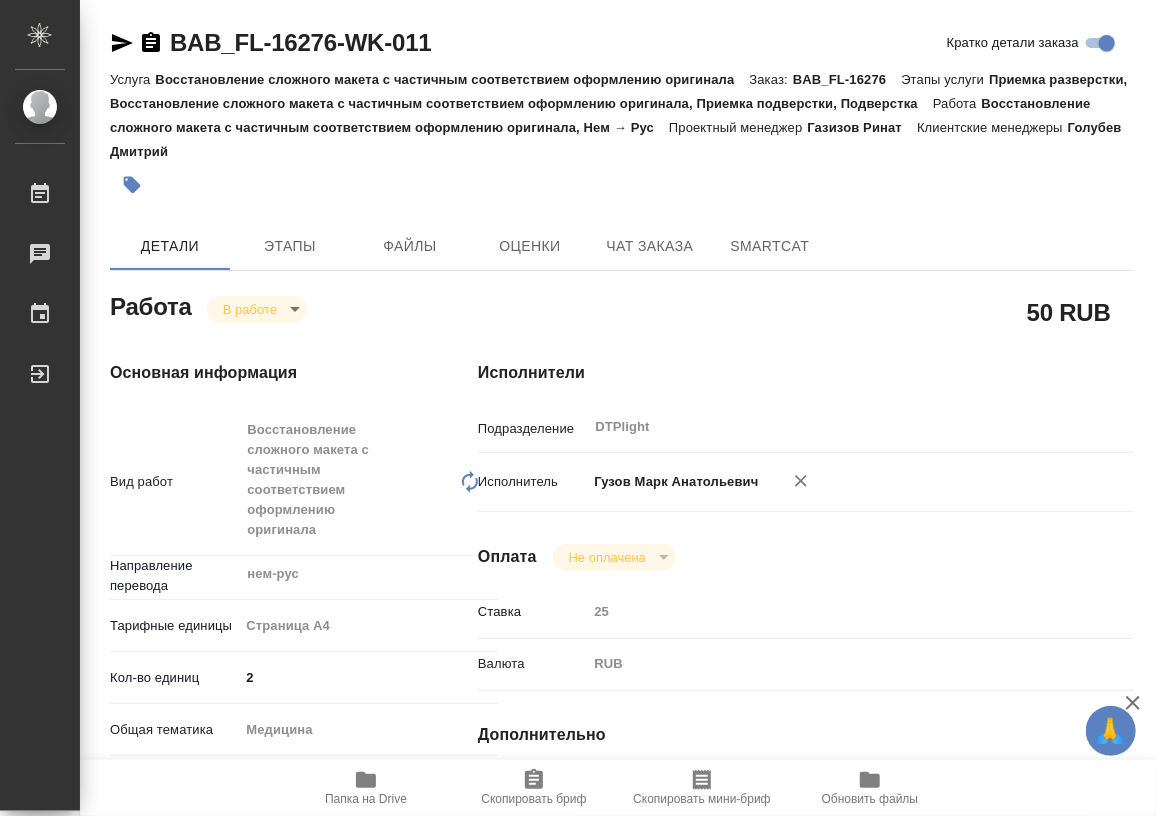 click on "🙏 .cls-1
fill:#fff;
AWATERA Работы 0 Чаты График Выйти BAB_FL-16276-WK-011 Кратко детали заказа Услуга Восстановление сложного макета с частичным соответствием оформлению оригинала Заказ: BAB_FL-16276 Этапы услуги Приемка разверстки, Восстановление сложного макета с частичным соответствием оформлению оригинала, Приемка подверстки, Подверстка Работа Восстановление сложного макета с частичным соответствием оформлению оригинала, Нем → Рус Проектный менеджер Газизов Ринат Клиентские менеджеры Голубев Дмитрий Детали Этапы Файлы Оценки Чат заказа SmartCat Работа x" at bounding box center [578, 408] 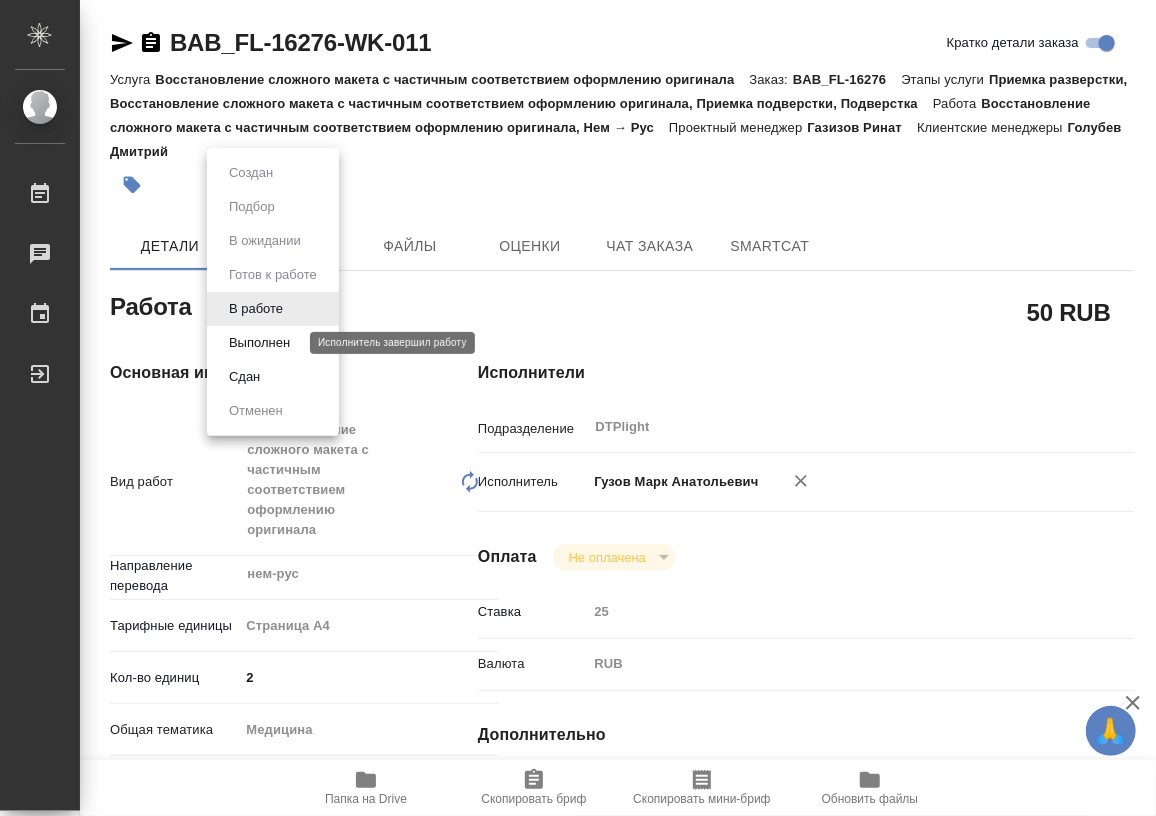 click on "Выполнен" at bounding box center [259, 343] 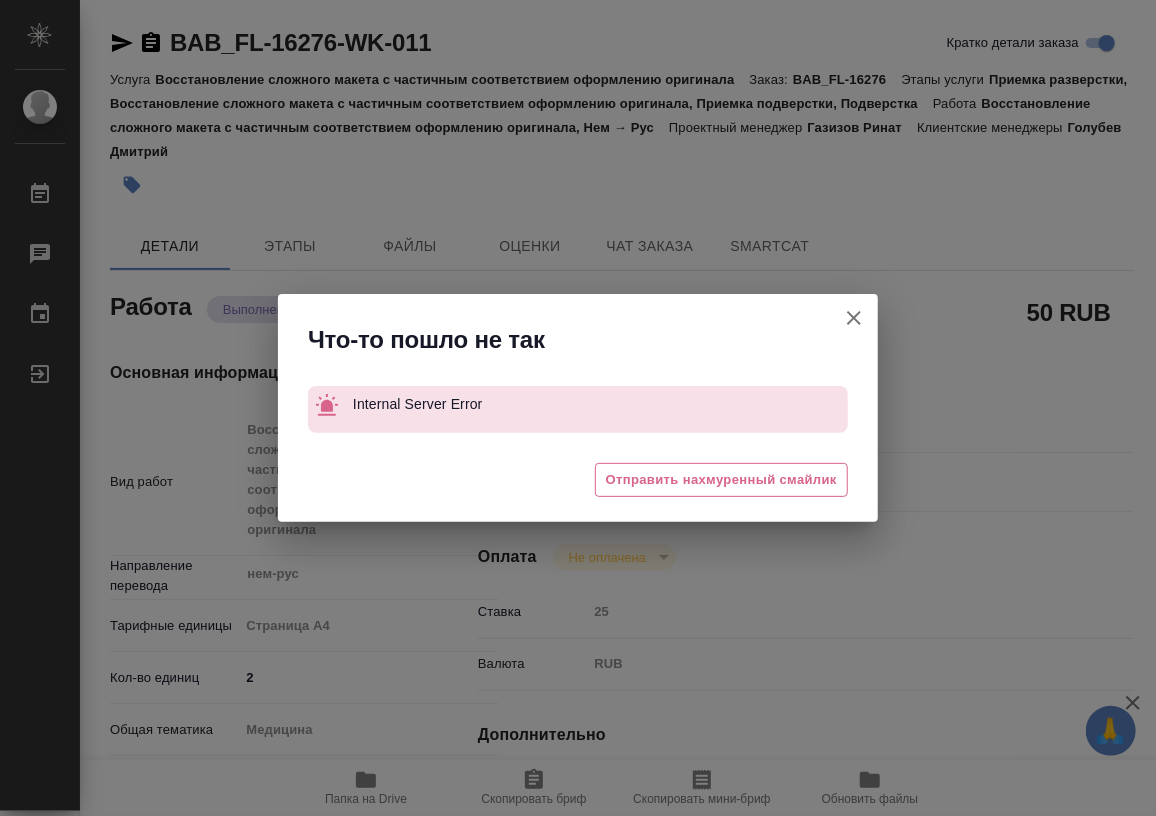 type on "x" 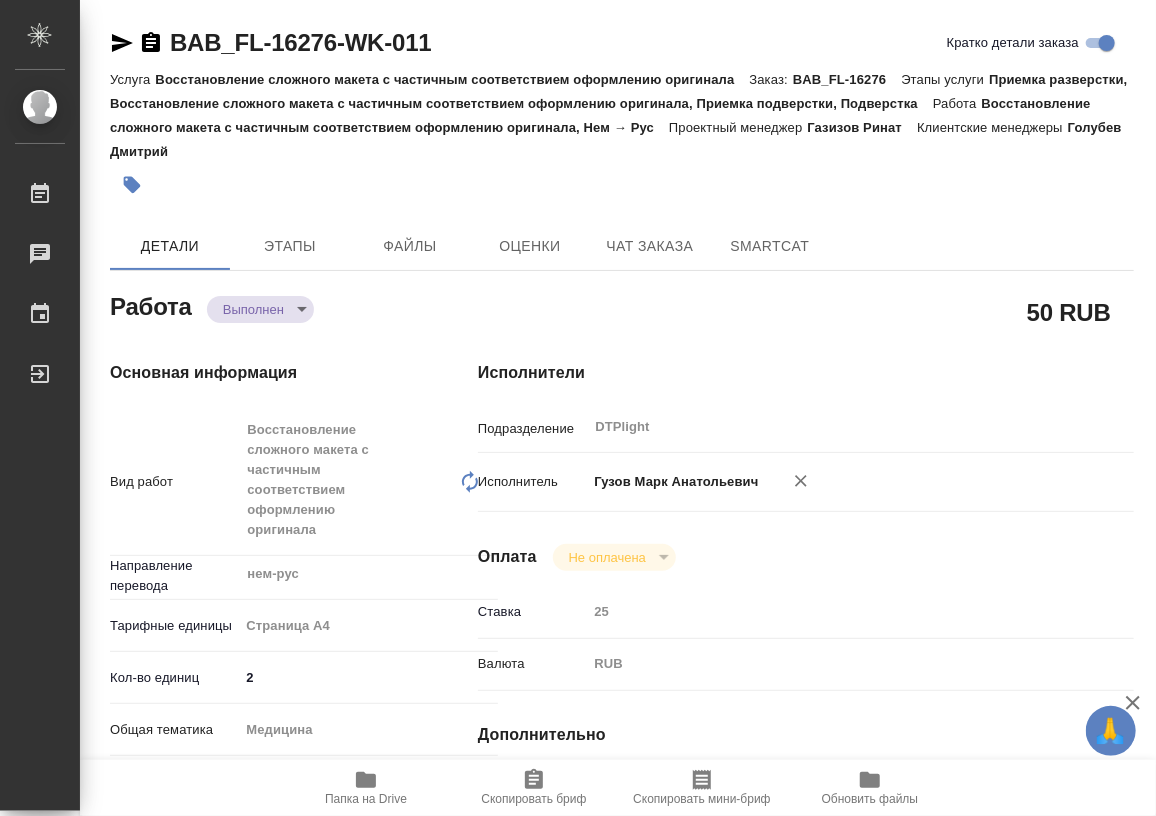 type on "x" 